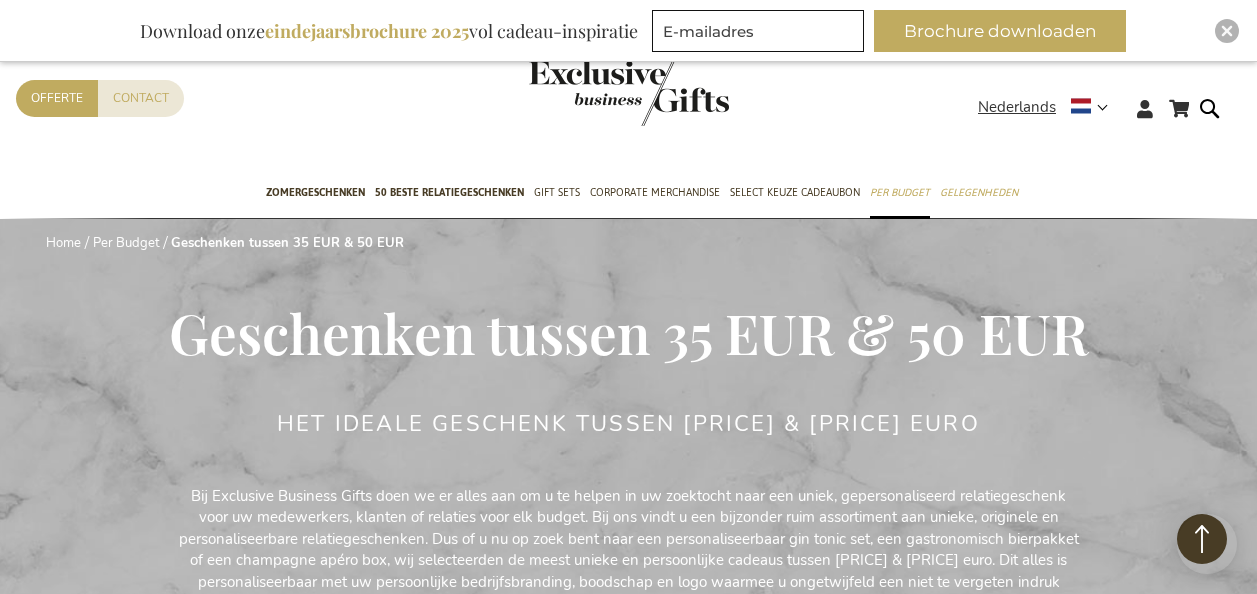 scroll, scrollTop: 5200, scrollLeft: 0, axis: vertical 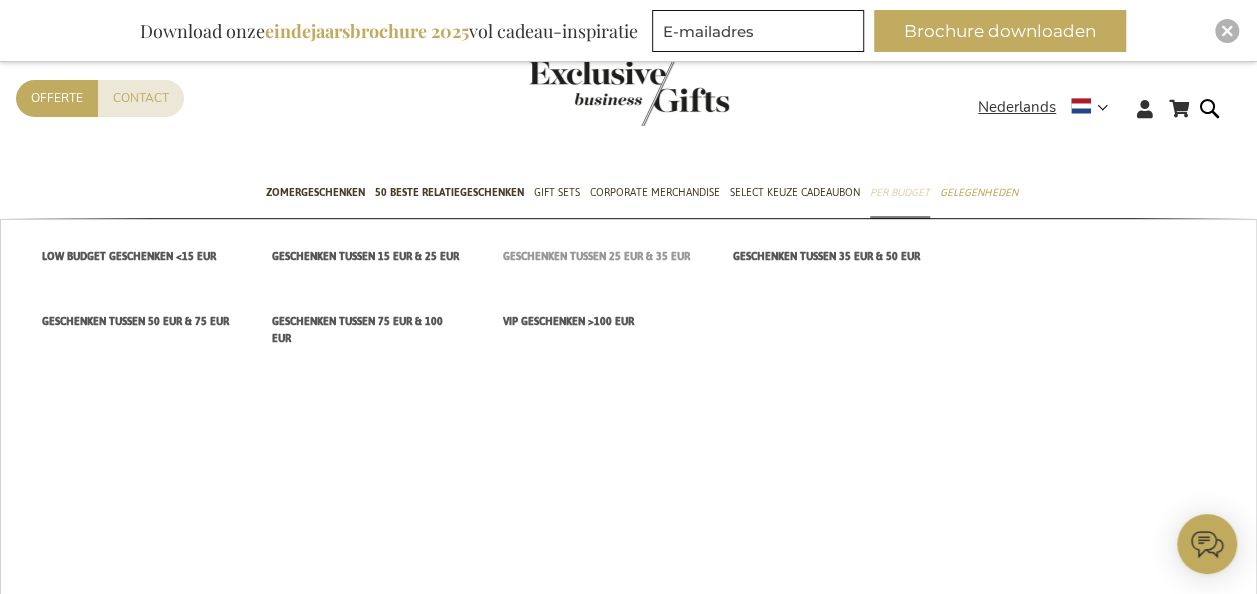 click on "Geschenken tussen 25 EUR & 35 EUR" at bounding box center (595, 256) 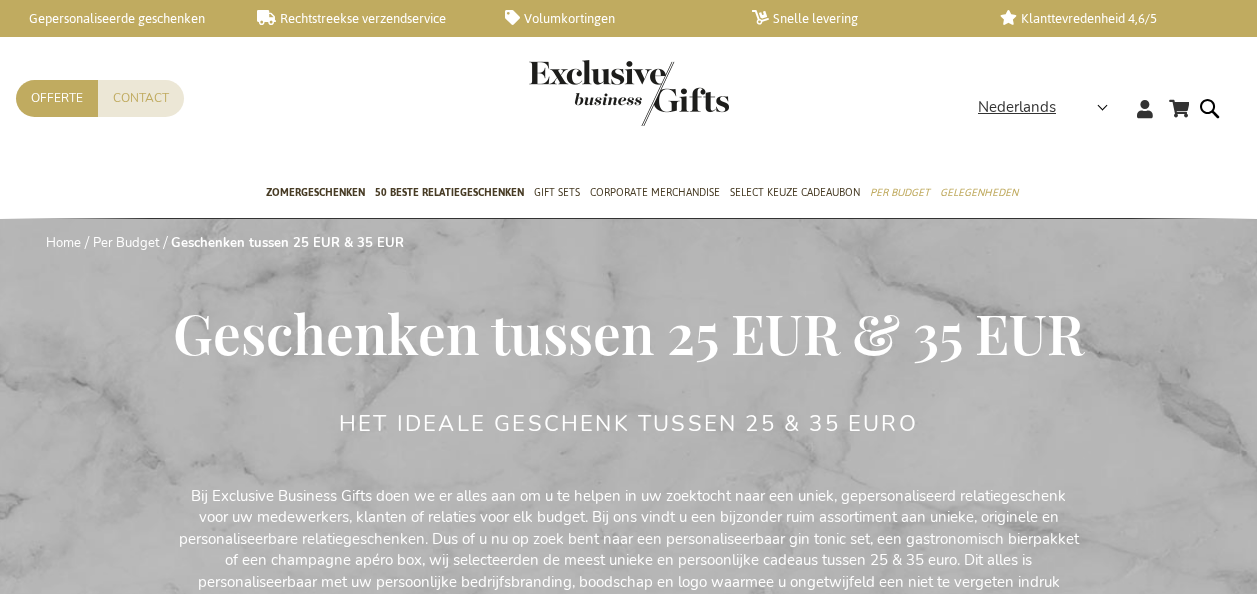 scroll, scrollTop: 0, scrollLeft: 0, axis: both 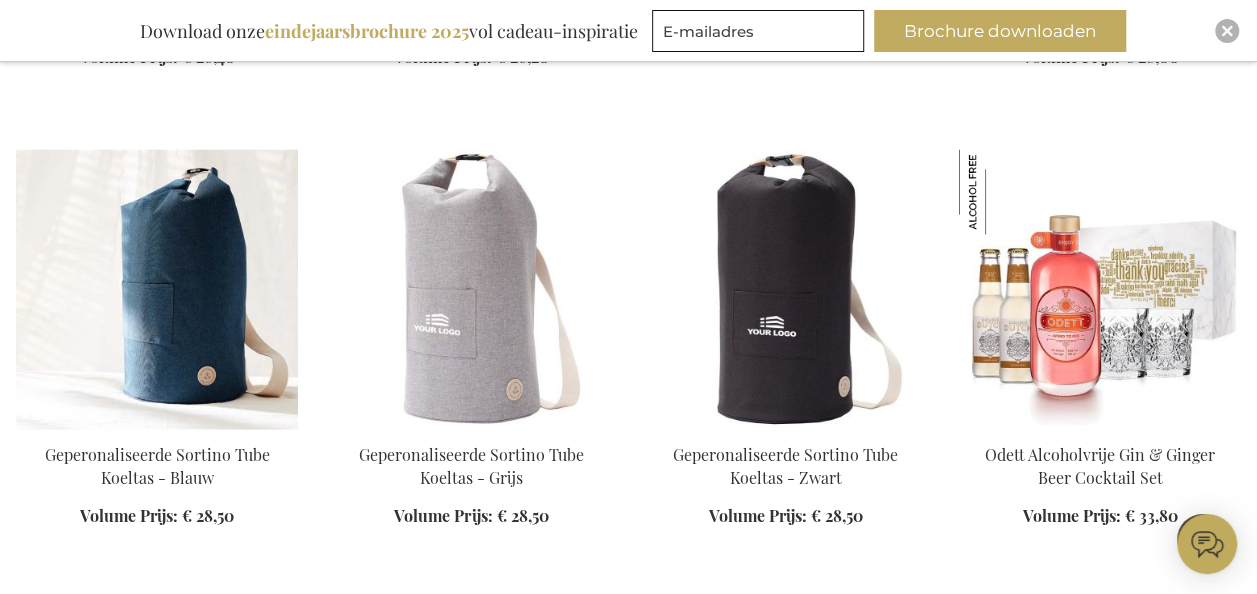 click at bounding box center [157, 289] 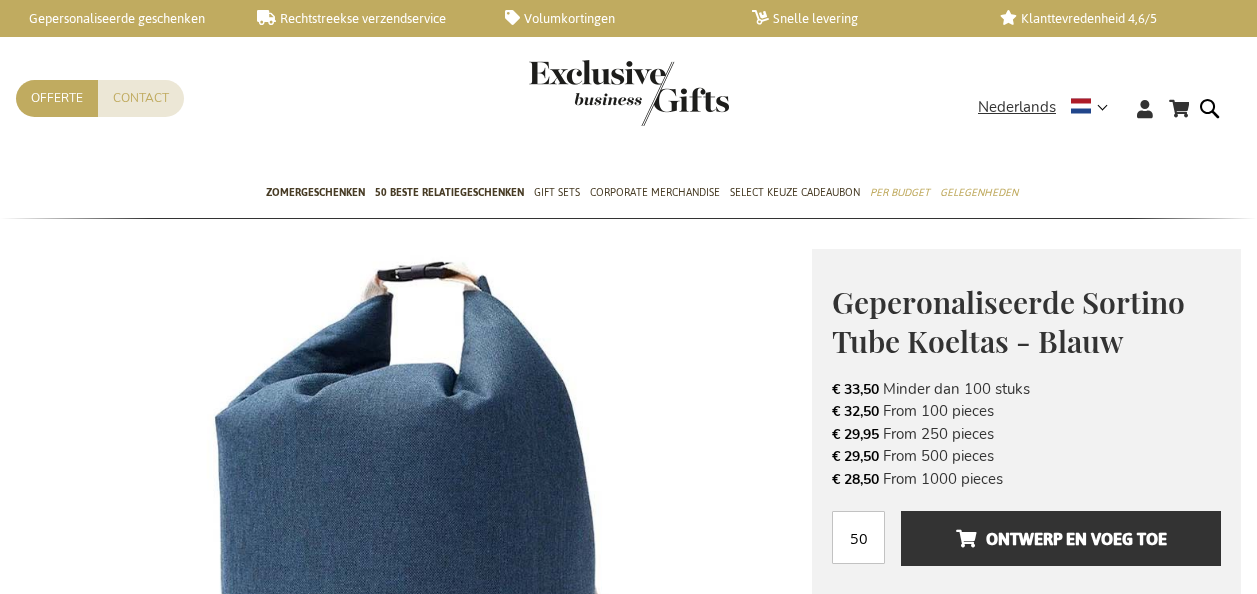 scroll, scrollTop: 0, scrollLeft: 0, axis: both 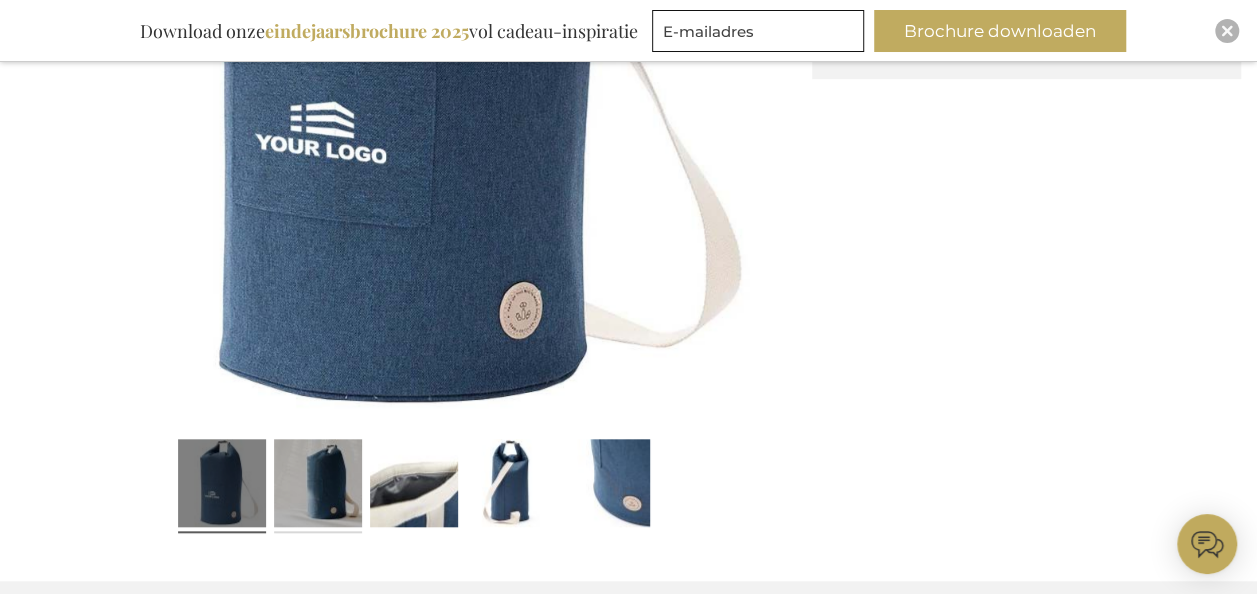click at bounding box center (318, 486) 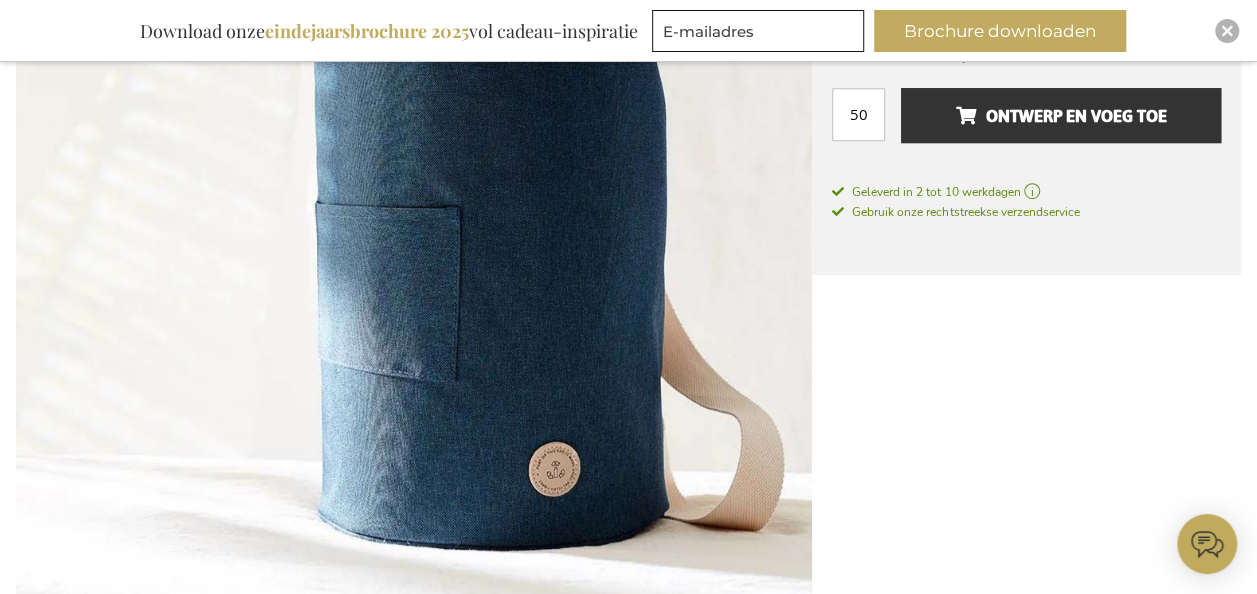 scroll, scrollTop: 700, scrollLeft: 0, axis: vertical 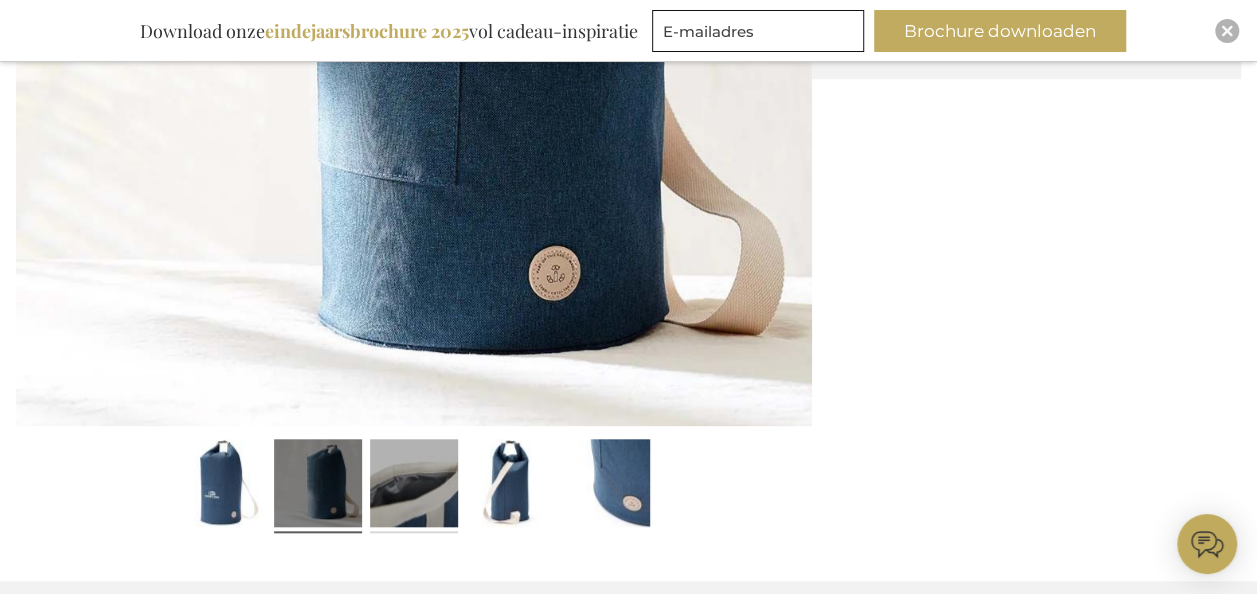click at bounding box center [414, 486] 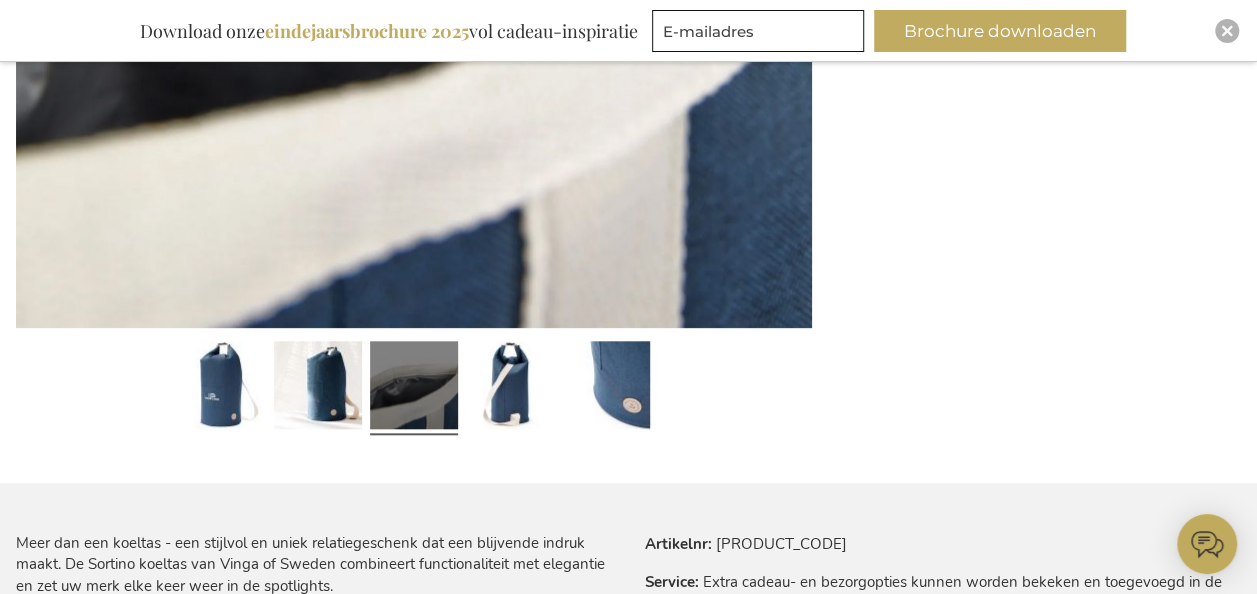 scroll, scrollTop: 800, scrollLeft: 0, axis: vertical 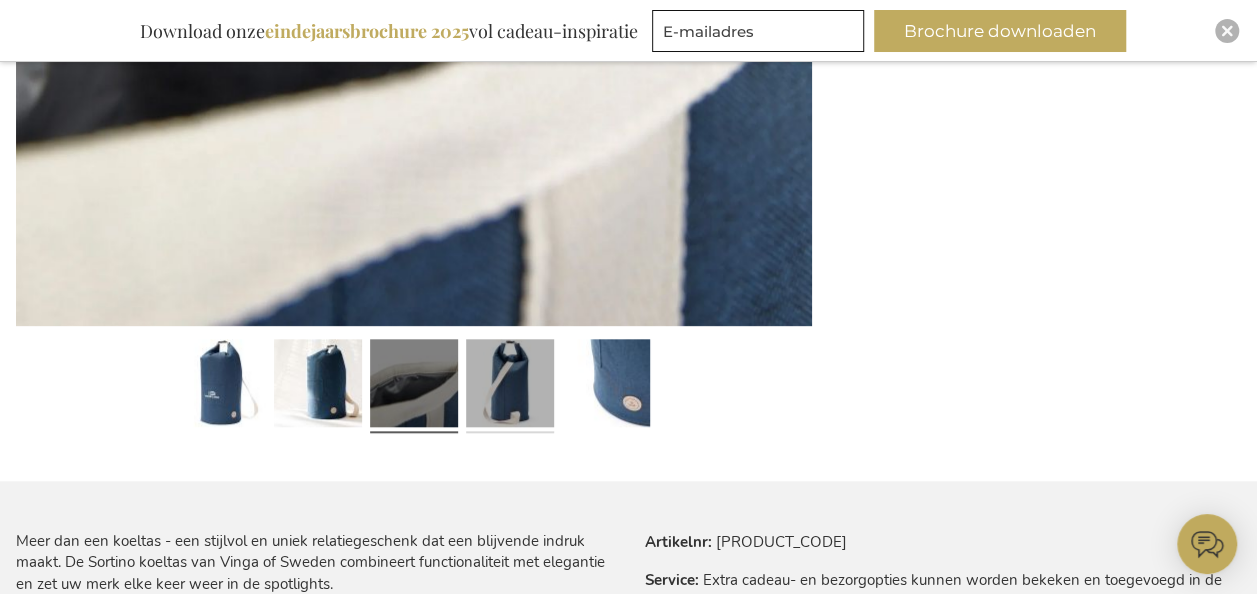 click at bounding box center (510, 386) 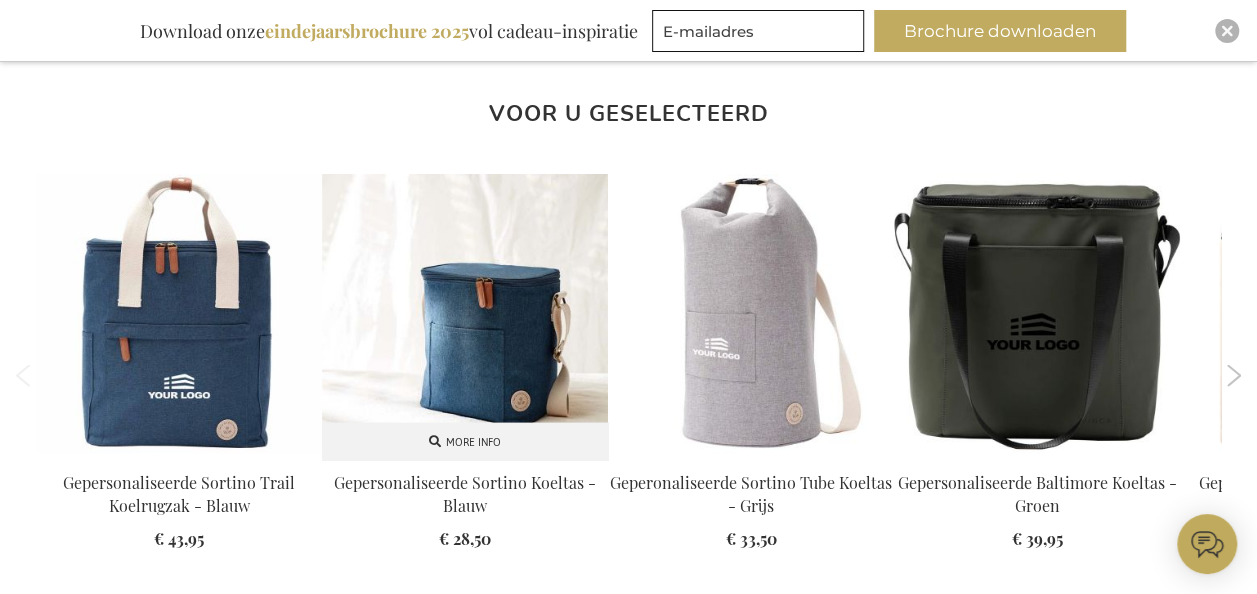 scroll, scrollTop: 1900, scrollLeft: 0, axis: vertical 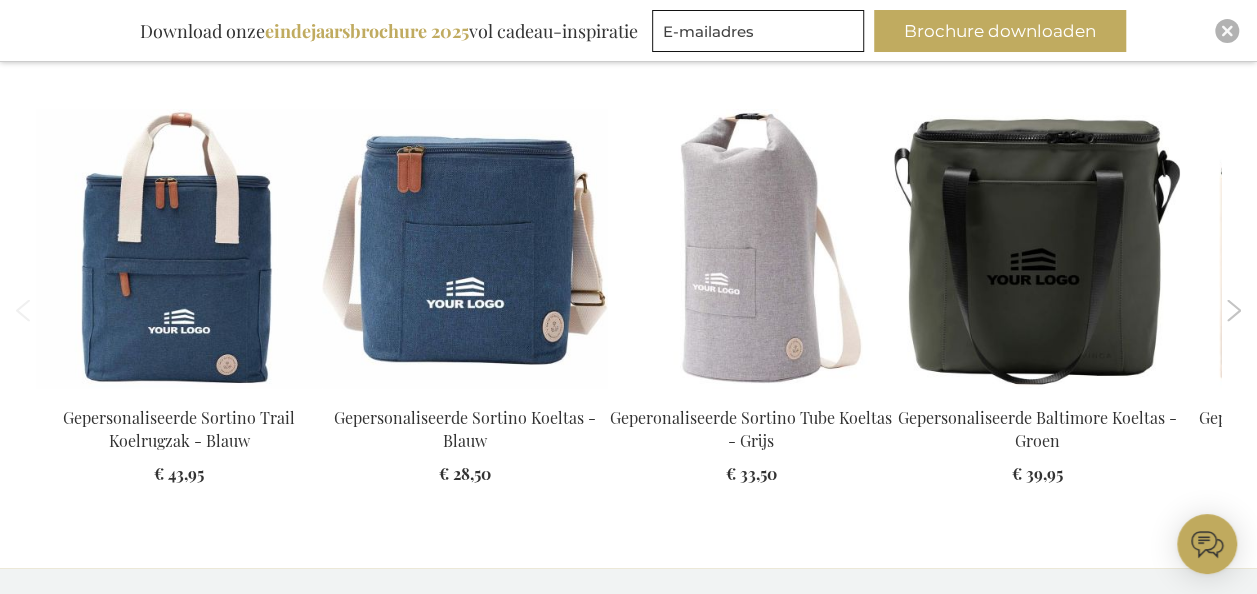 click on "Next" at bounding box center [1233, 311] 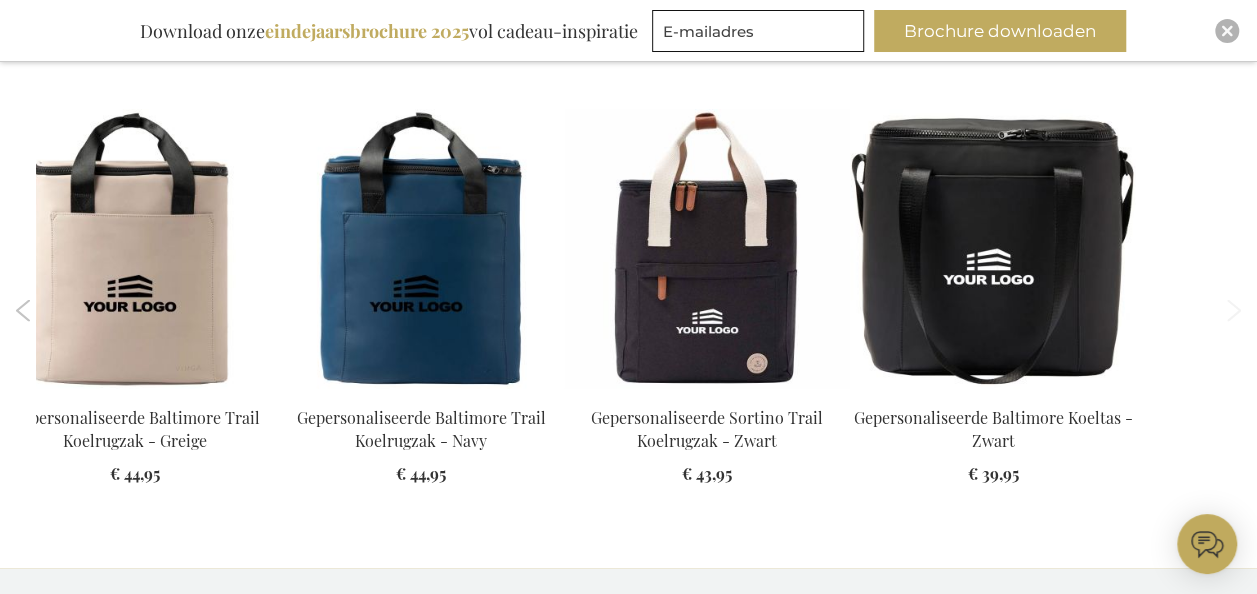click on "Next" at bounding box center [1233, 311] 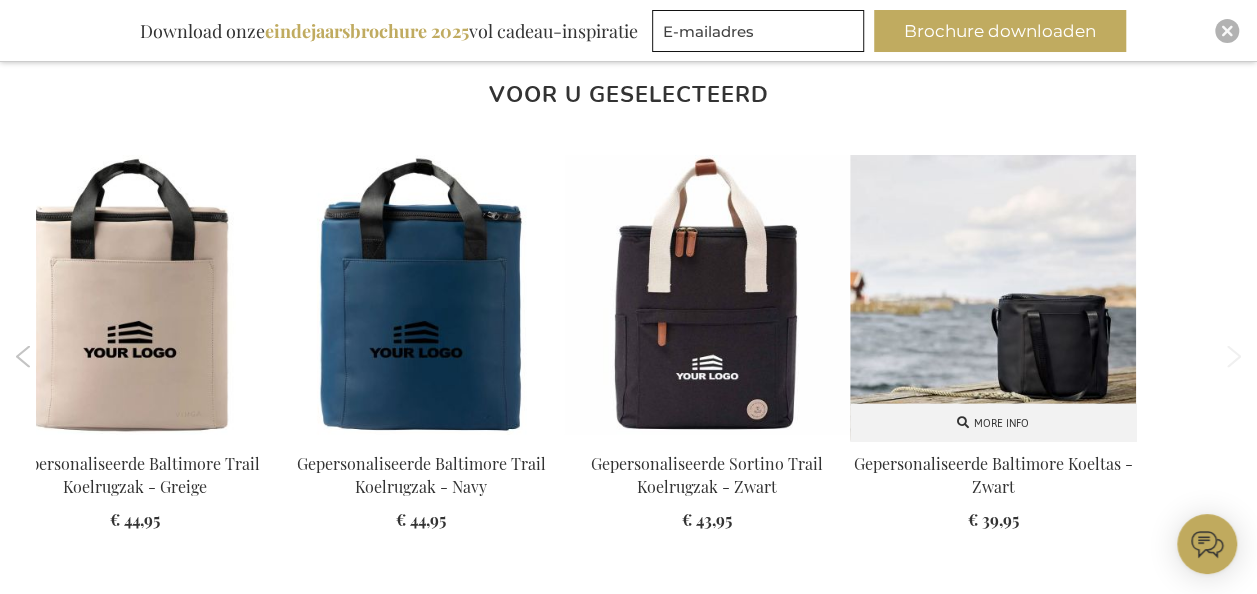 scroll, scrollTop: 1800, scrollLeft: 0, axis: vertical 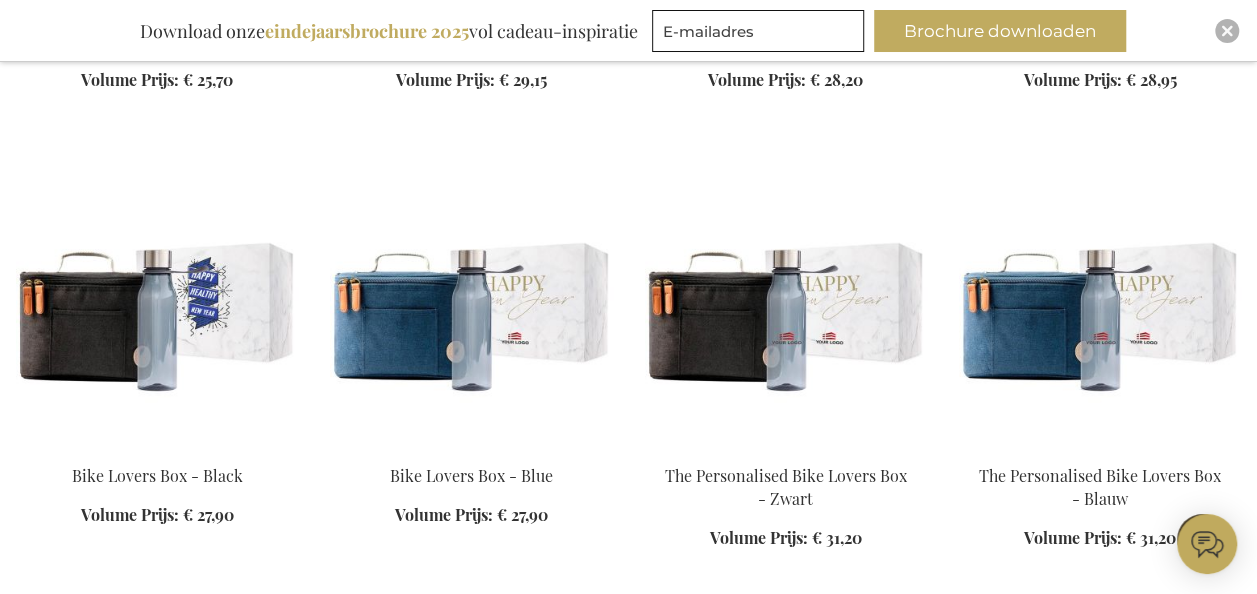 click at bounding box center (471, 312) 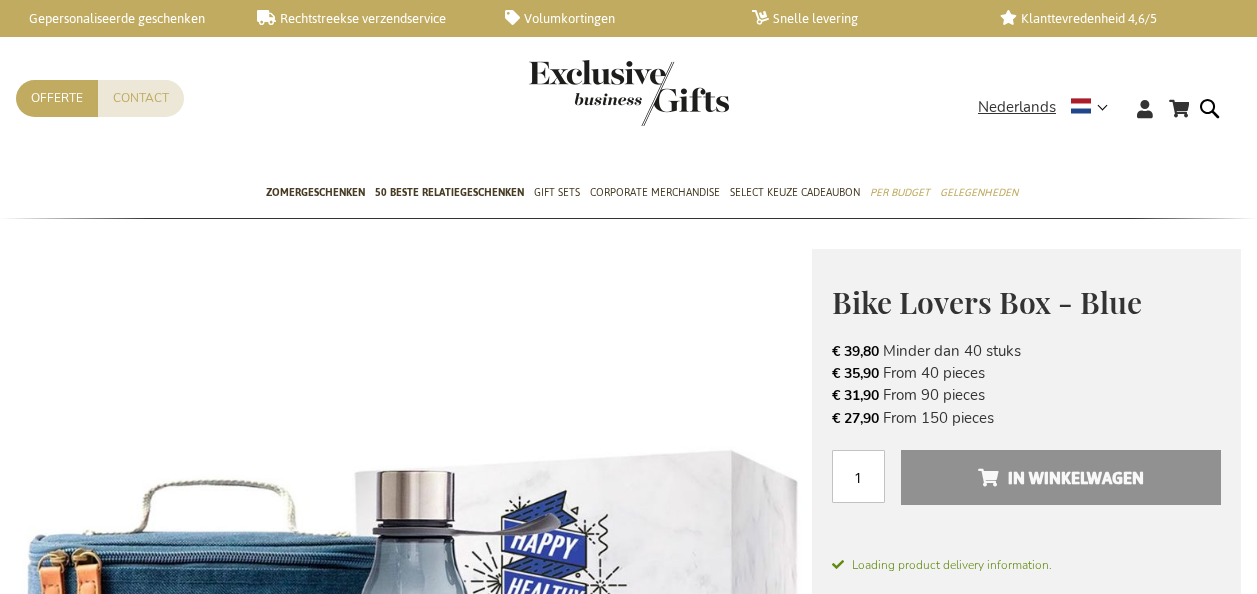 scroll, scrollTop: 0, scrollLeft: 0, axis: both 